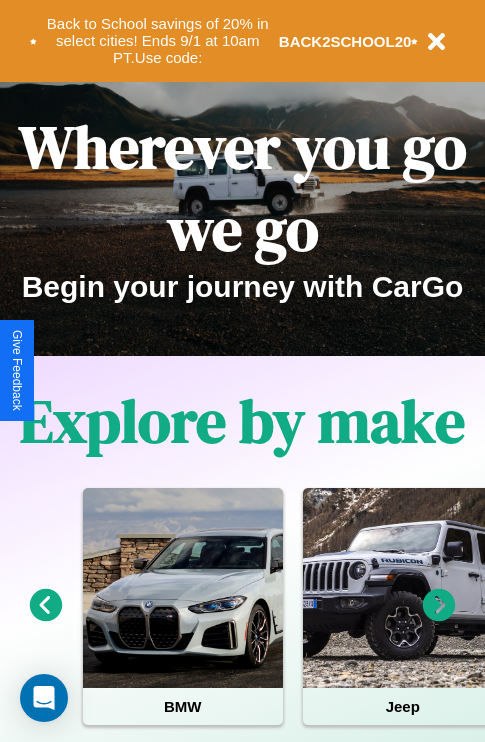 scroll, scrollTop: 0, scrollLeft: 0, axis: both 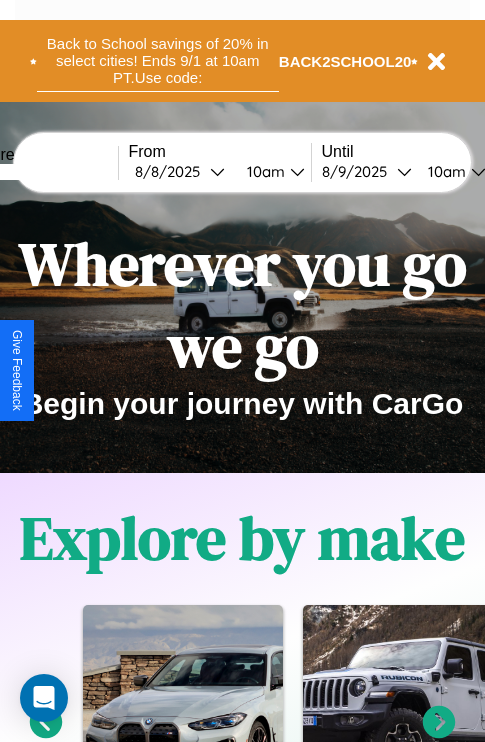 click on "Back to School savings of 20% in select cities! Ends 9/1 at 10am PT.  Use code:" at bounding box center (158, 61) 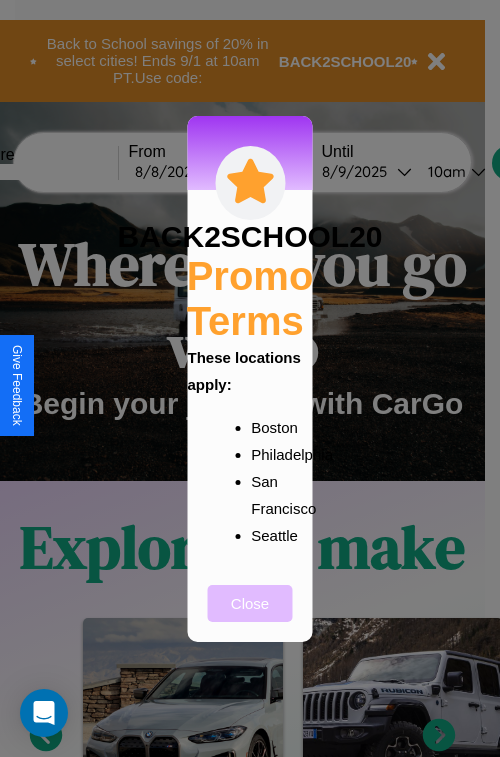 click on "Close" at bounding box center [250, 603] 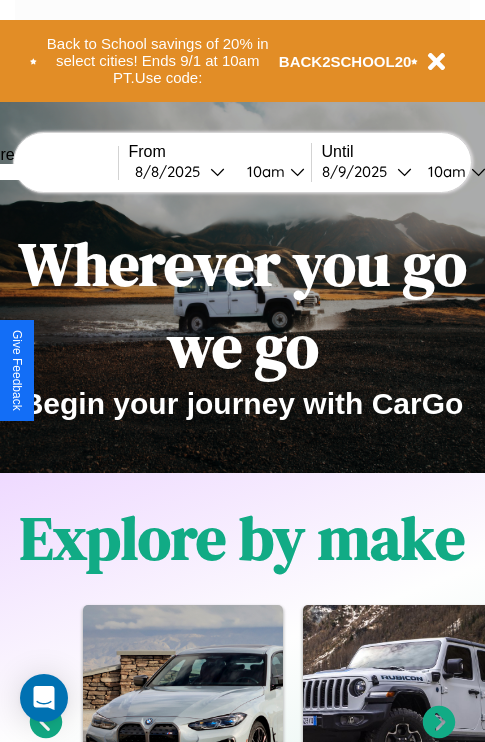 scroll, scrollTop: 308, scrollLeft: 0, axis: vertical 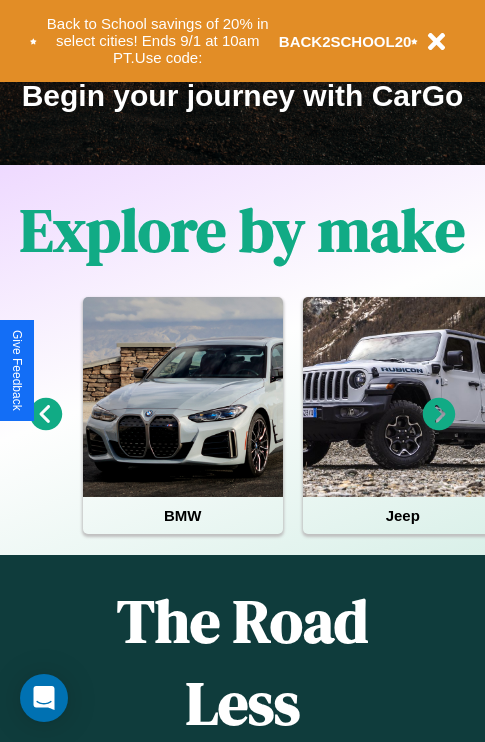 click 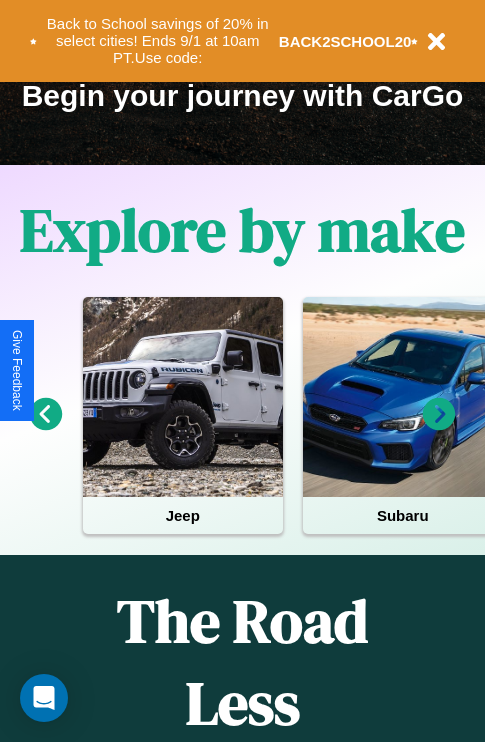 click 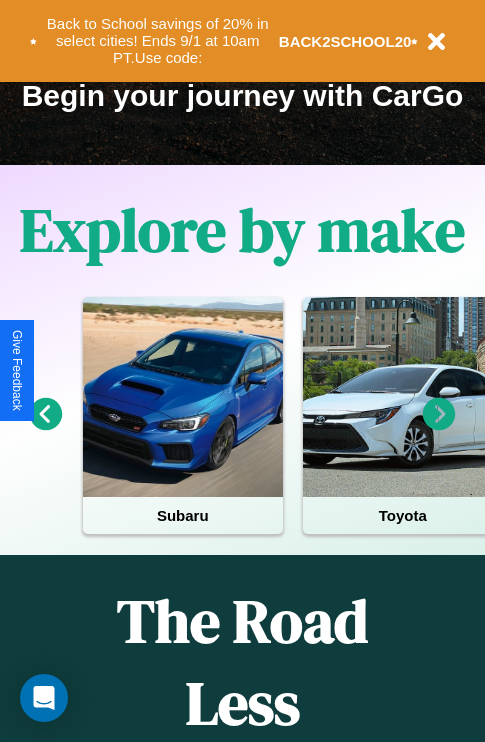 click 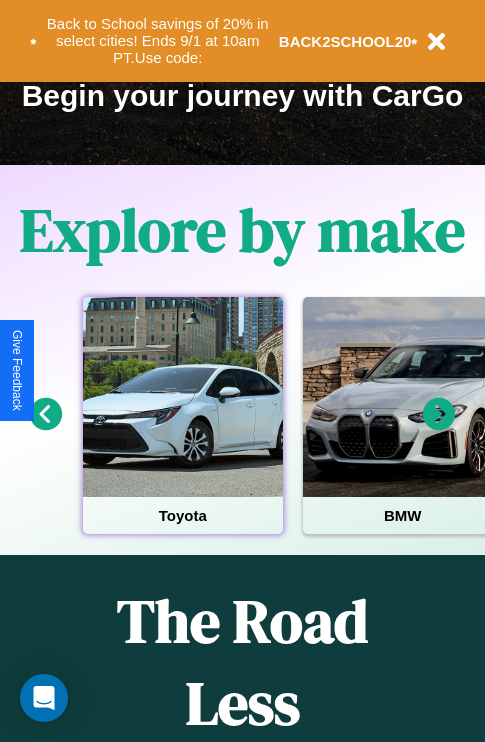 click at bounding box center [183, 397] 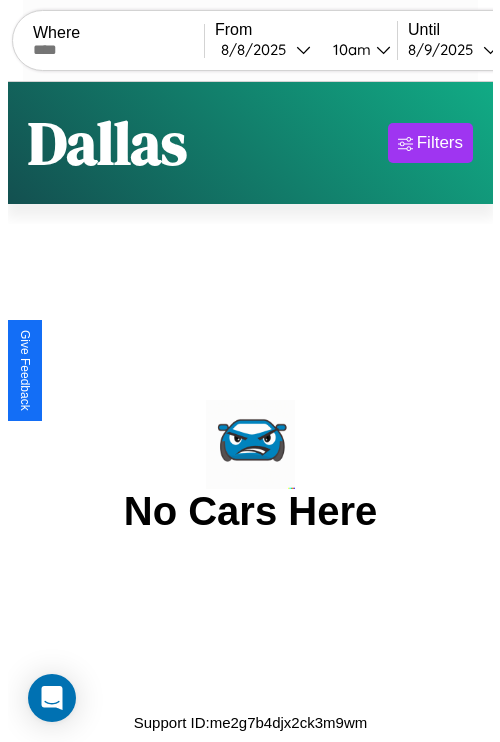 scroll, scrollTop: 0, scrollLeft: 0, axis: both 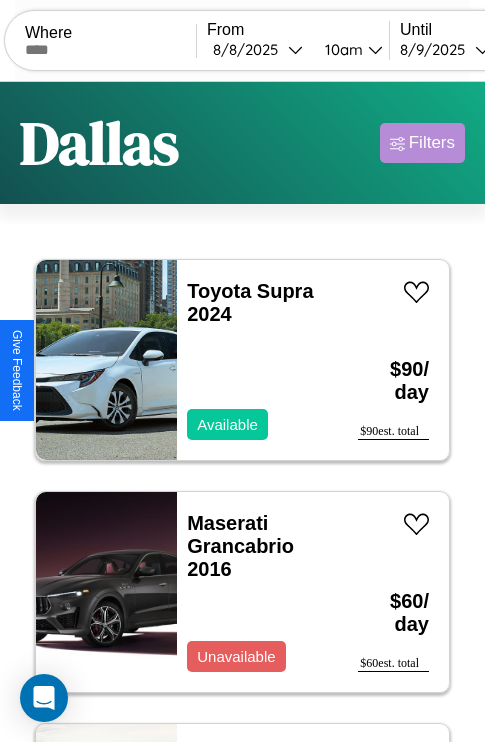 click on "Filters" at bounding box center [432, 143] 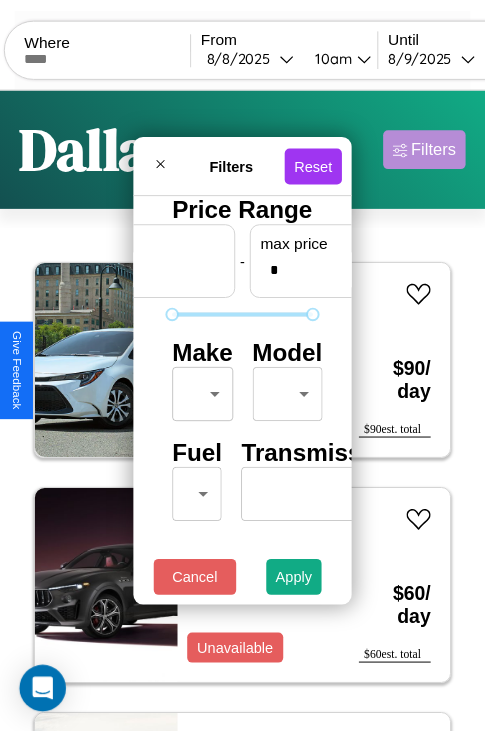 scroll, scrollTop: 0, scrollLeft: 124, axis: horizontal 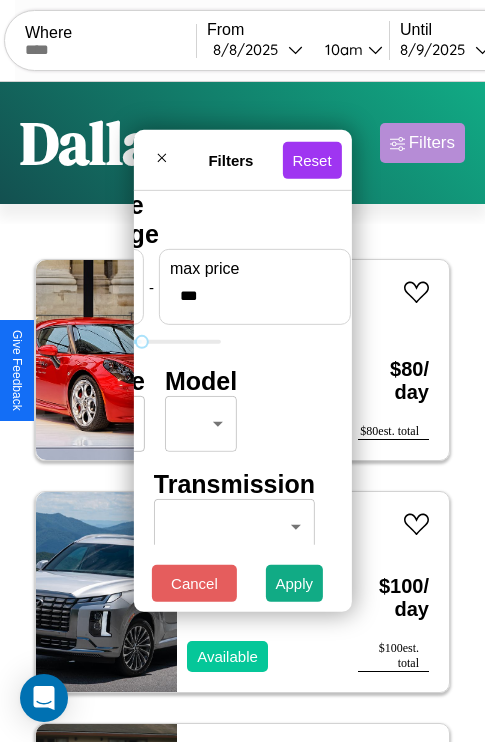 type on "***" 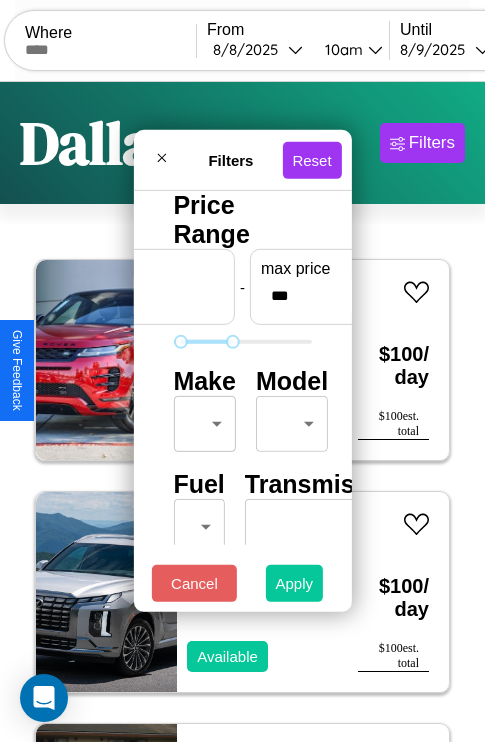 type on "**" 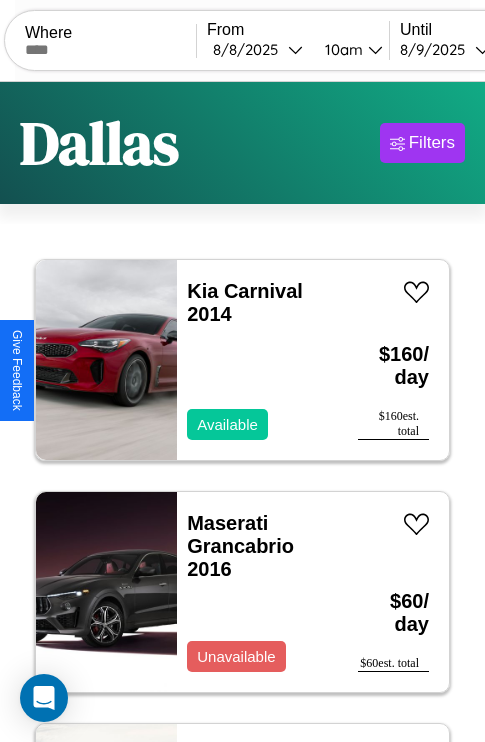 scroll, scrollTop: 95, scrollLeft: 0, axis: vertical 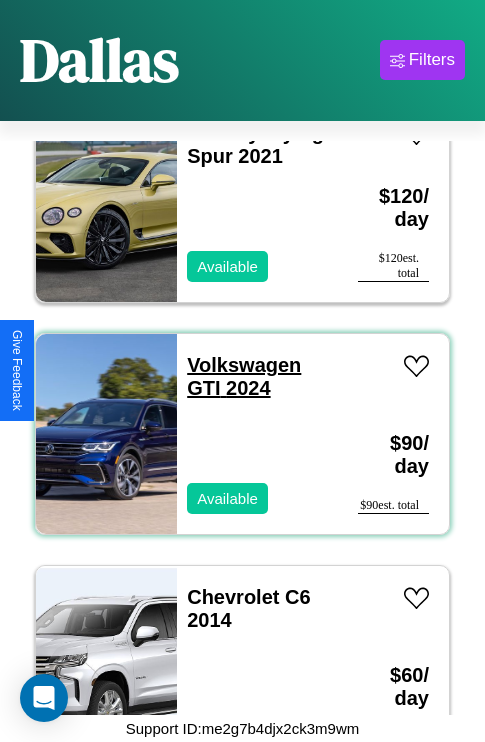 click on "Volkswagen   GTI   2024" at bounding box center [244, 376] 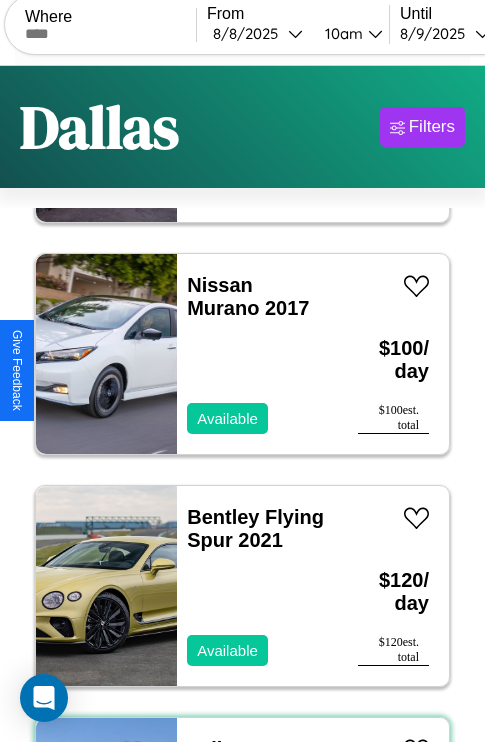 scroll, scrollTop: 0, scrollLeft: 0, axis: both 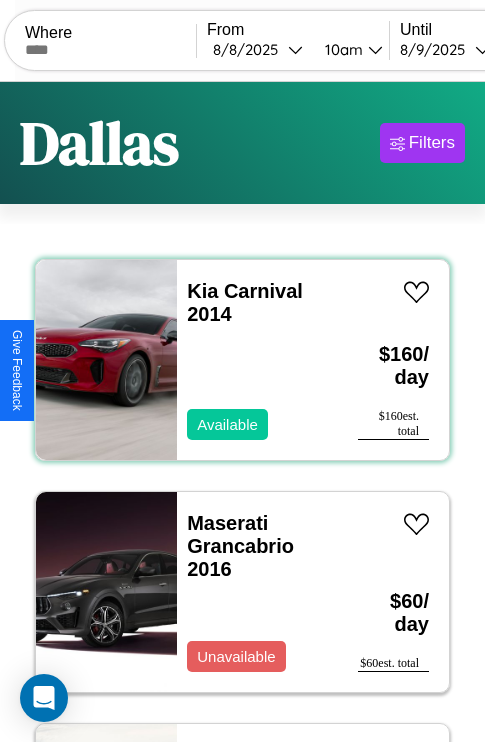 click on "Kia   Carnival   2014 Available" at bounding box center (257, 360) 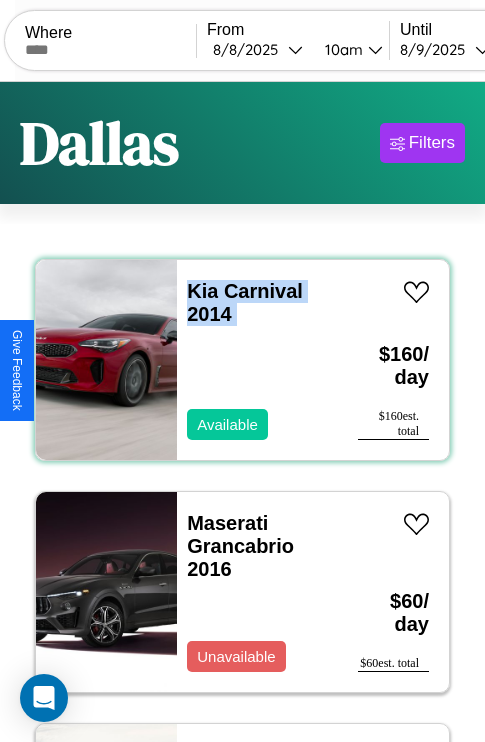 click on "Kia   Carnival   2014 Available" at bounding box center (257, 360) 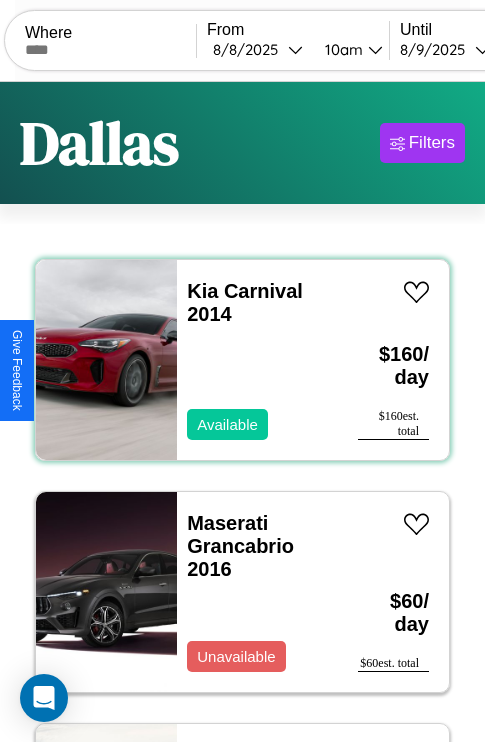 click on "Kia   Carnival   2014 Available" at bounding box center (257, 360) 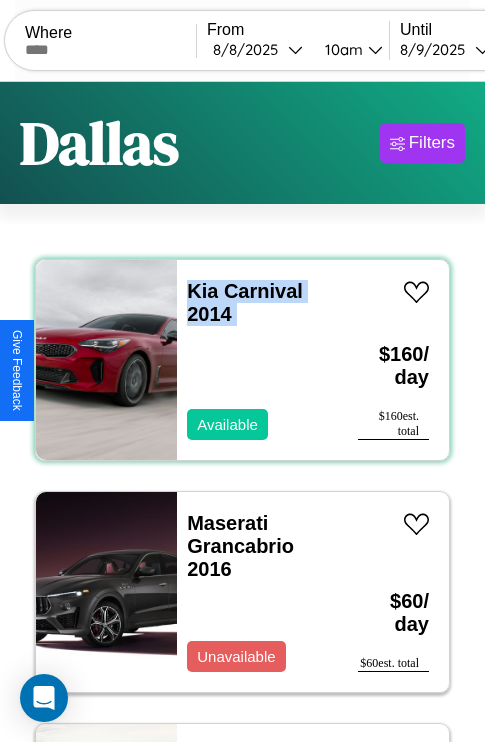 click on "Kia   Carnival   2014 Available" at bounding box center (257, 360) 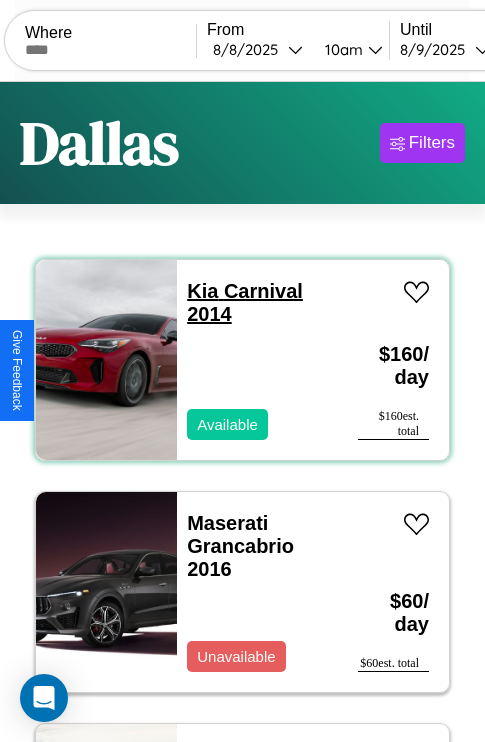 click on "Kia   Carnival   2014" at bounding box center (245, 302) 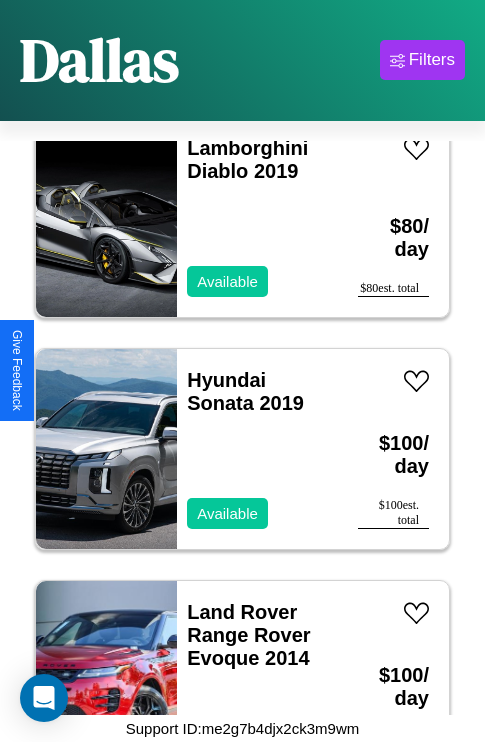scroll, scrollTop: 13995, scrollLeft: 0, axis: vertical 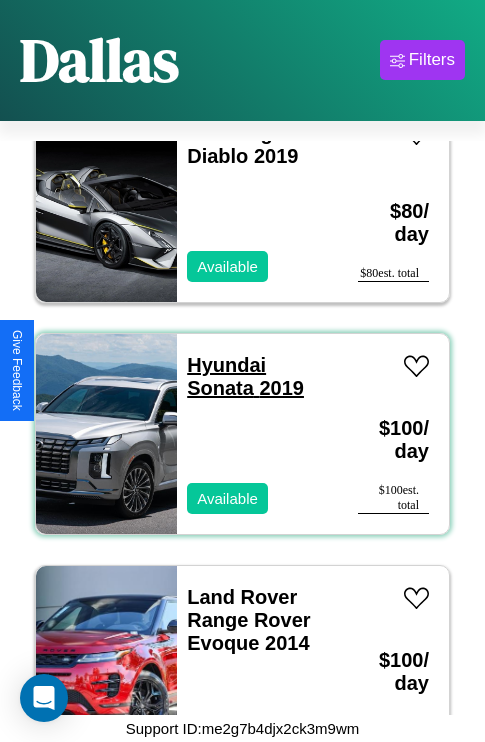 click on "Hyundai   Sonata   2019" at bounding box center (245, 376) 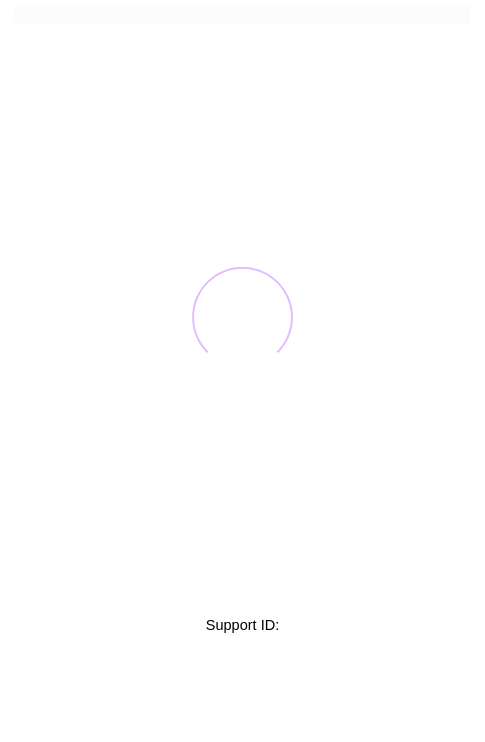 scroll, scrollTop: 0, scrollLeft: 0, axis: both 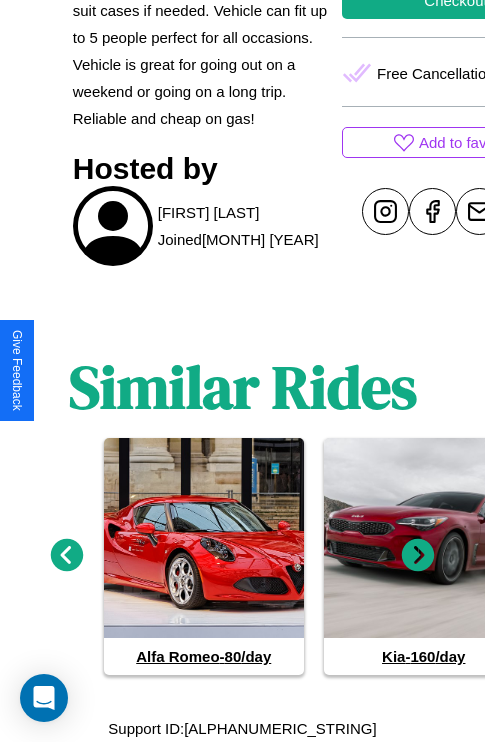 click 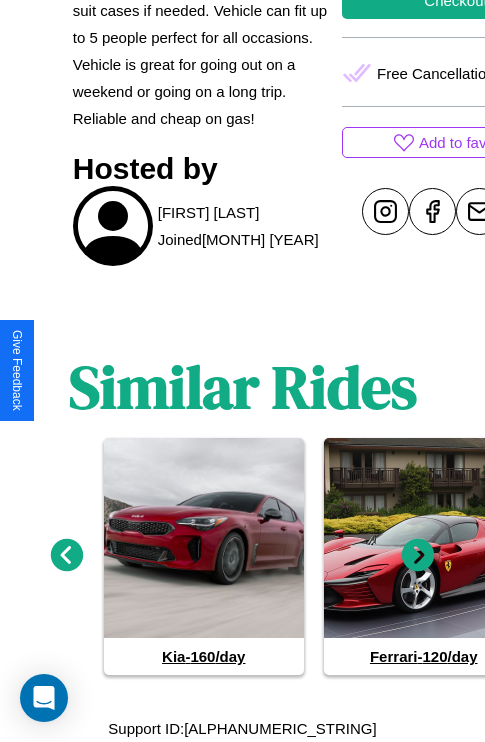 click 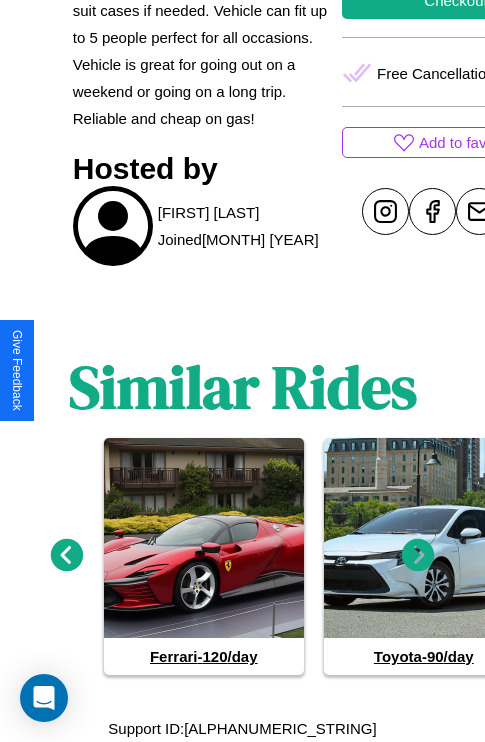 click 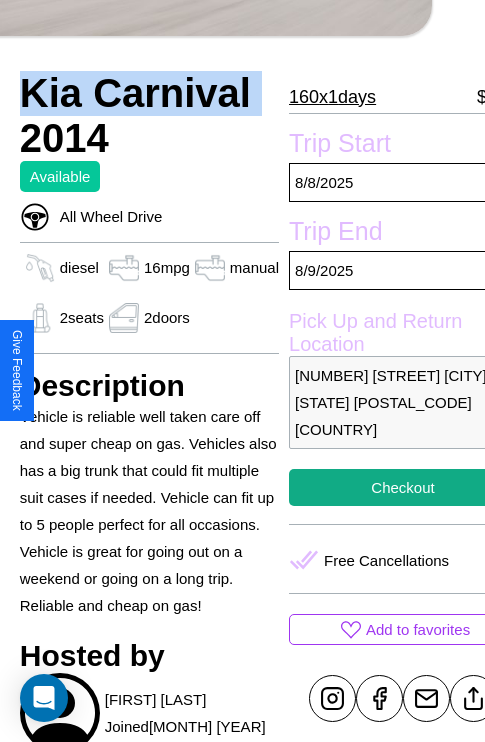 scroll, scrollTop: 499, scrollLeft: 72, axis: both 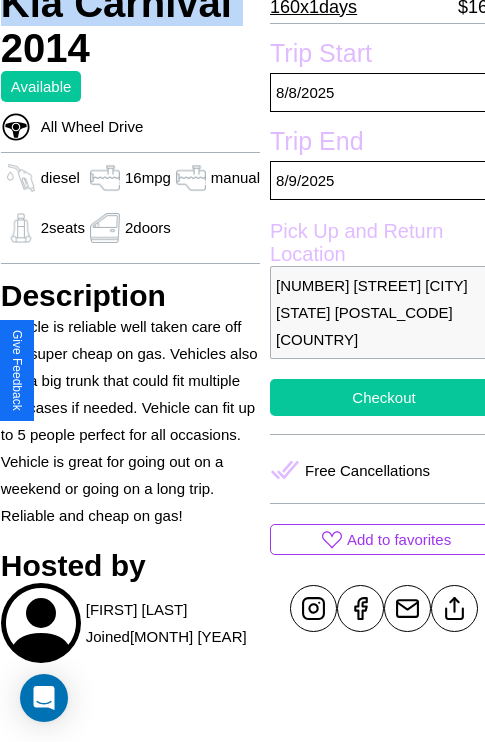 click on "Checkout" at bounding box center (384, 397) 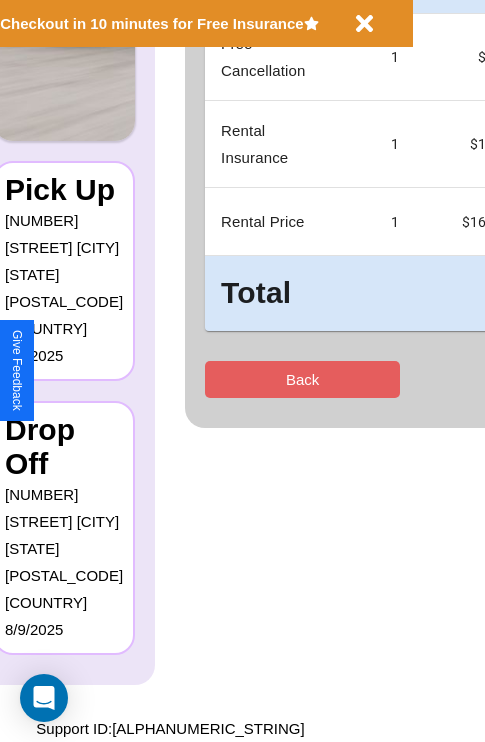 scroll, scrollTop: 0, scrollLeft: 0, axis: both 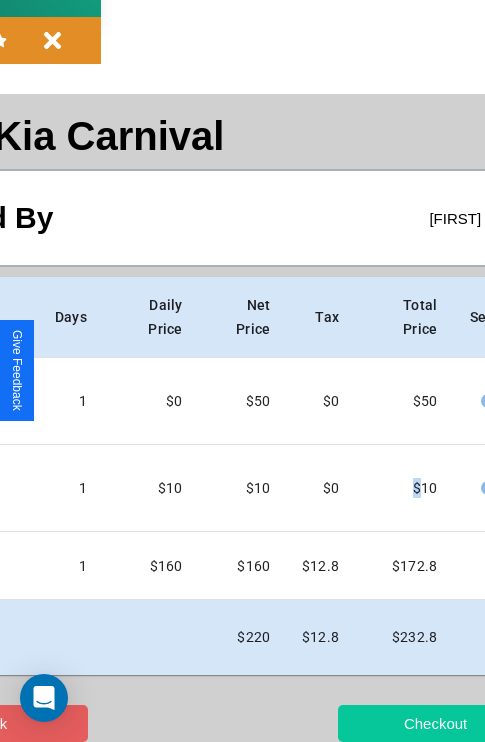 click on "Checkout" at bounding box center (435, 723) 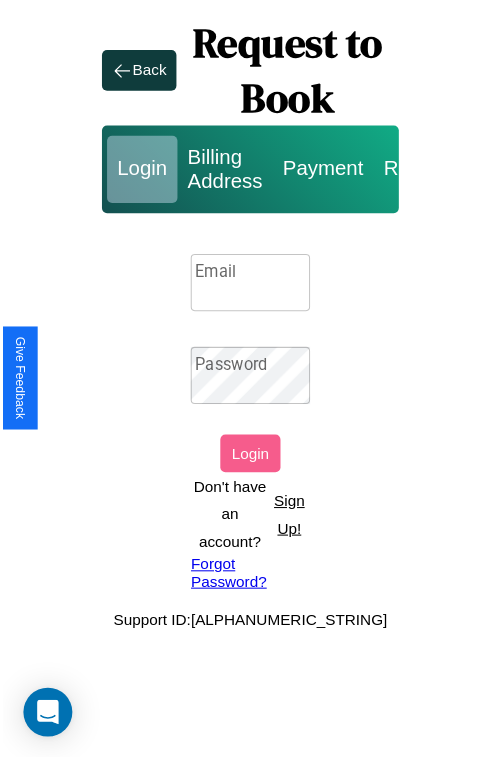 scroll, scrollTop: 0, scrollLeft: 0, axis: both 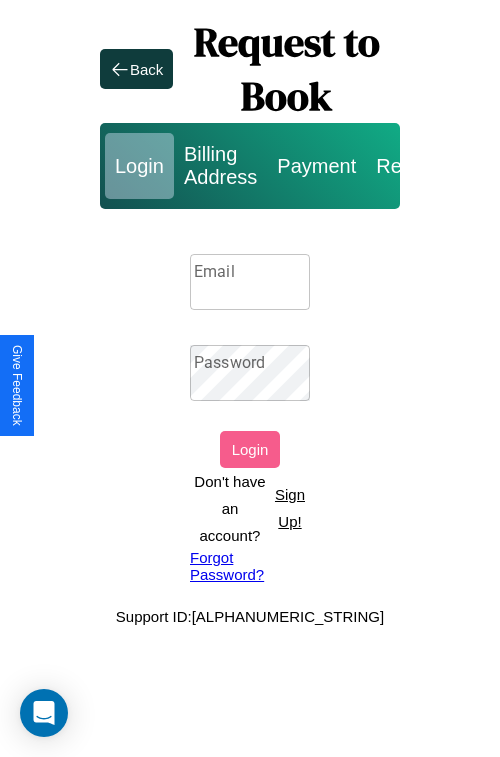 click on "Sign Up!" at bounding box center [290, 508] 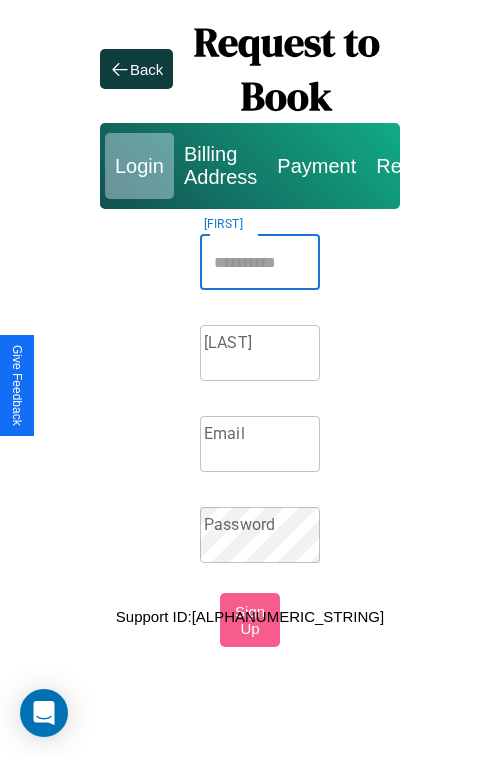 click on "[FIRST]" at bounding box center [260, 262] 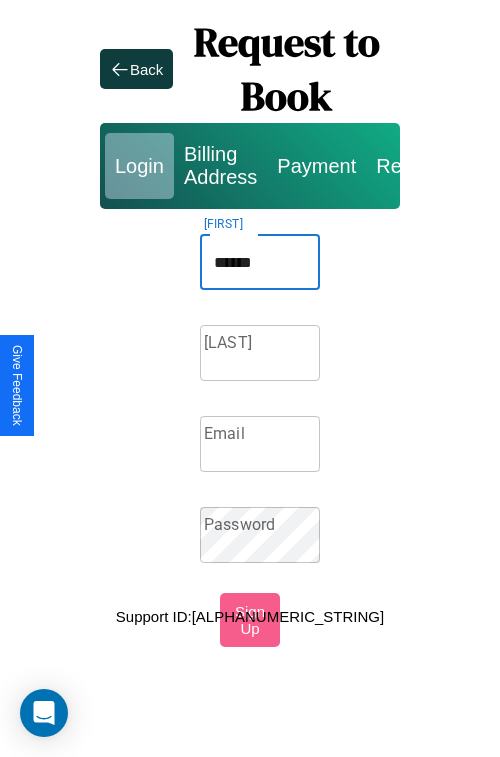 type on "******" 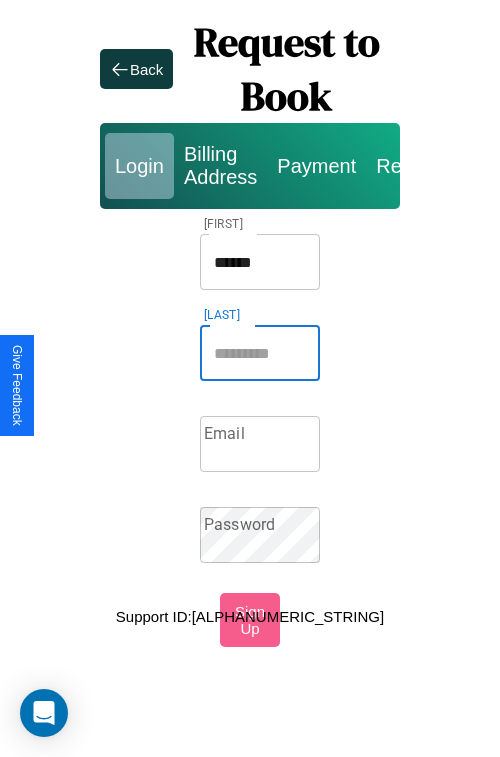 click on "[LAST]" at bounding box center [260, 353] 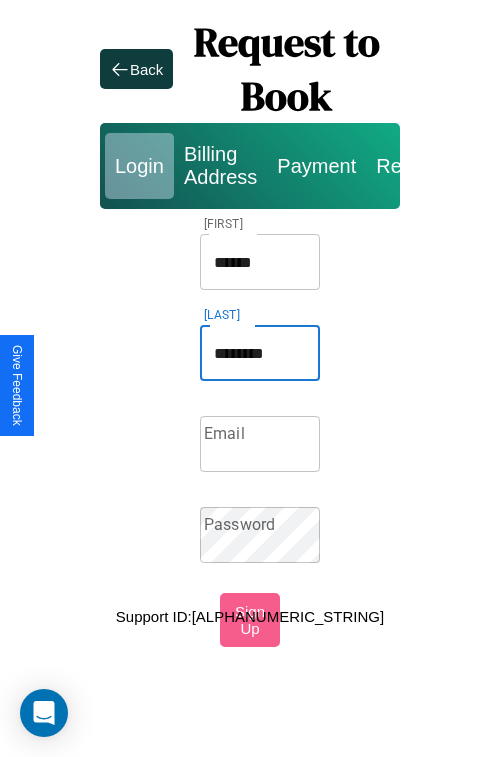 type on "********" 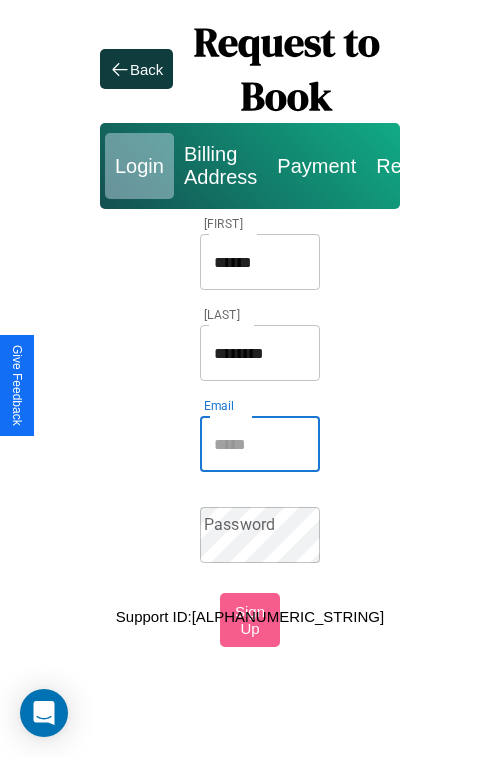 click on "Email" at bounding box center [260, 444] 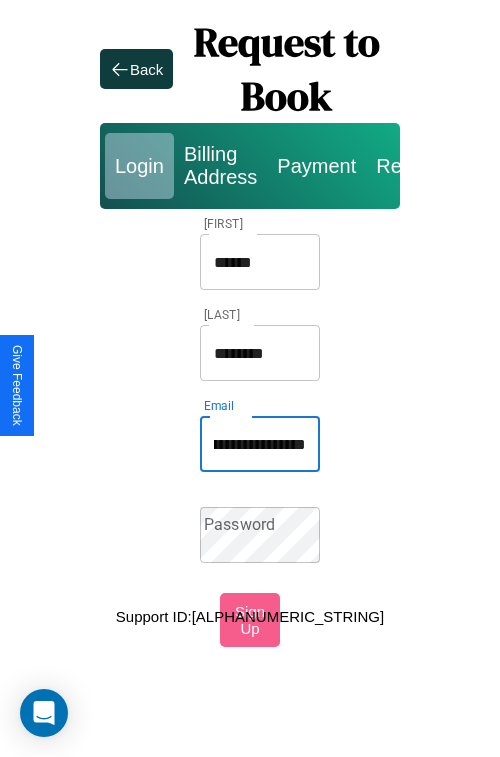 scroll, scrollTop: 0, scrollLeft: 119, axis: horizontal 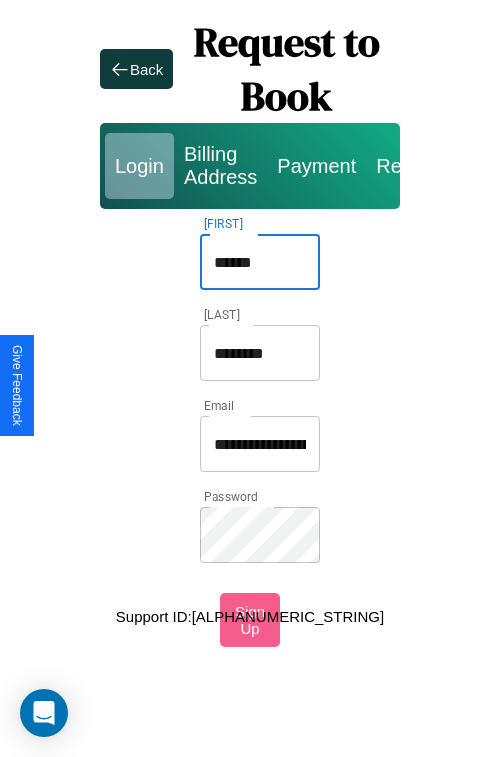 click on "******" at bounding box center [260, 262] 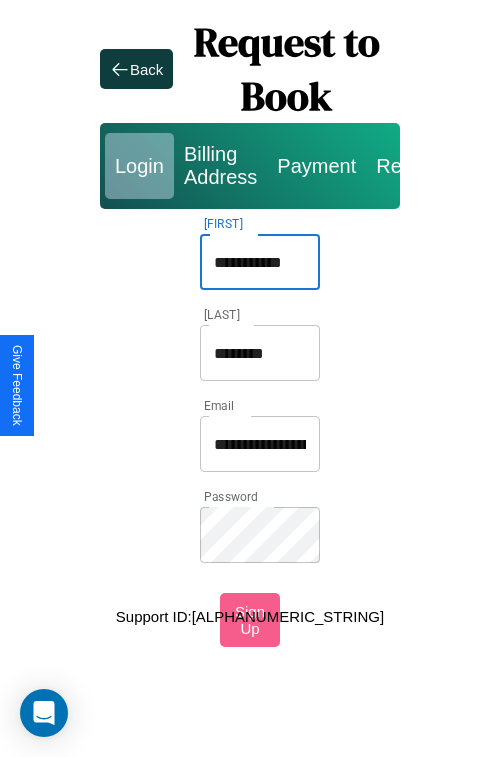 type on "**********" 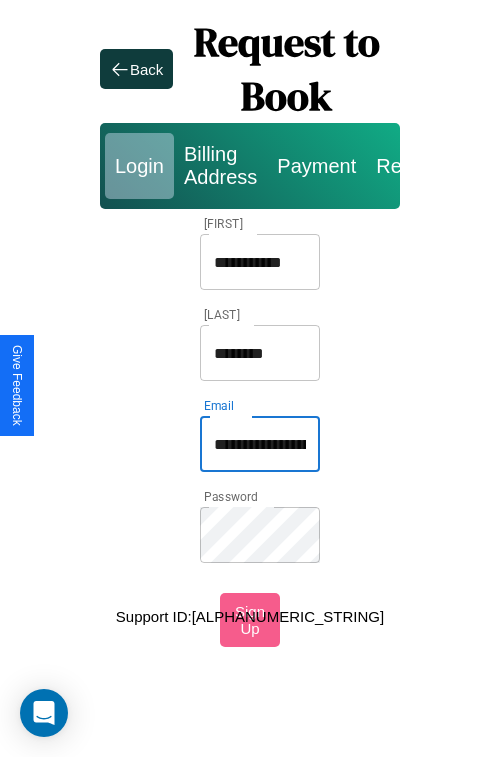 type on "**********" 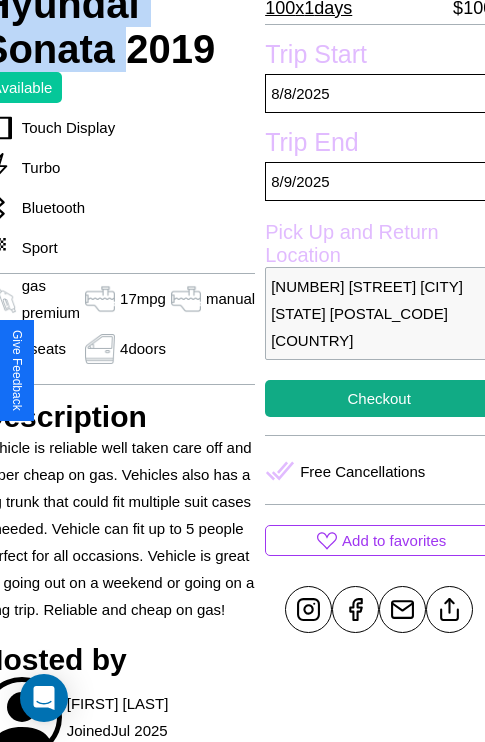 scroll, scrollTop: 461, scrollLeft: 91, axis: both 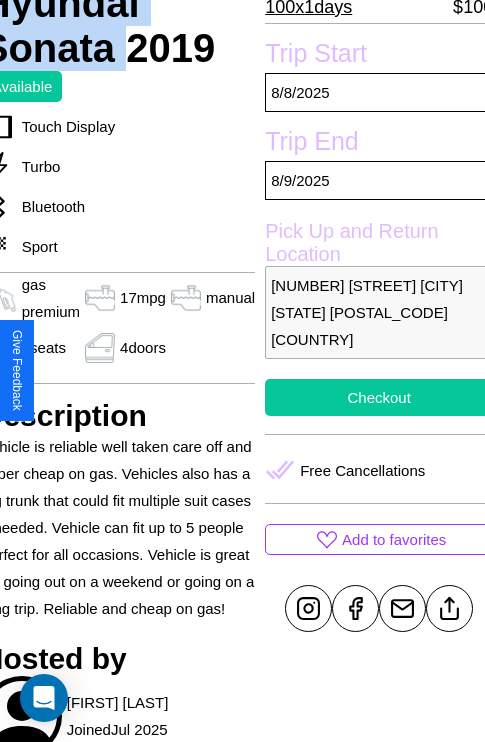 click on "Checkout" at bounding box center (379, 397) 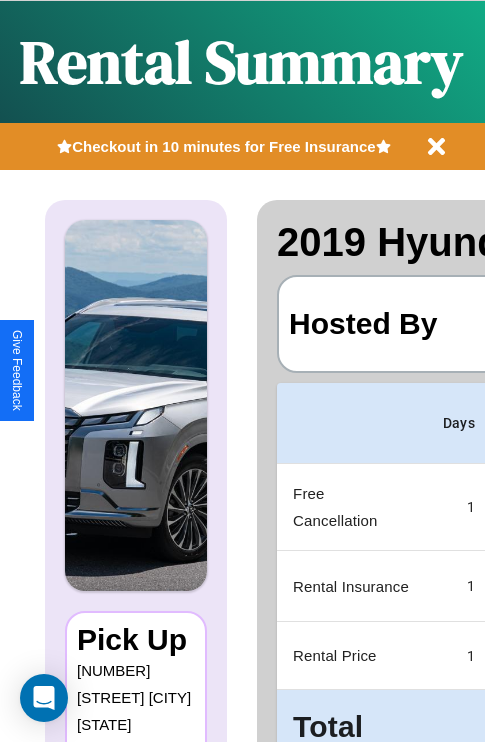 scroll, scrollTop: 0, scrollLeft: 378, axis: horizontal 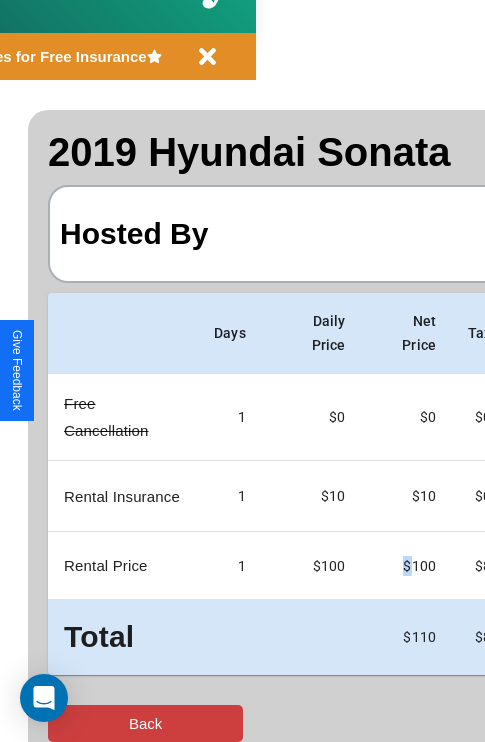 click on "Back" at bounding box center (145, 723) 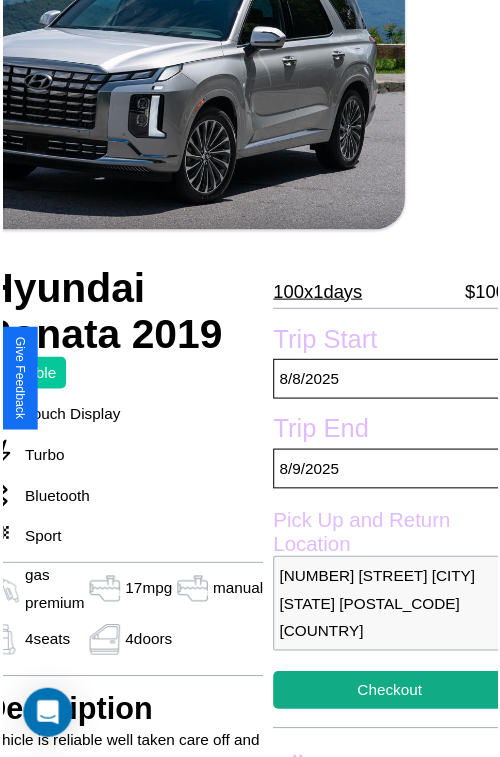 scroll, scrollTop: 183, scrollLeft: 91, axis: both 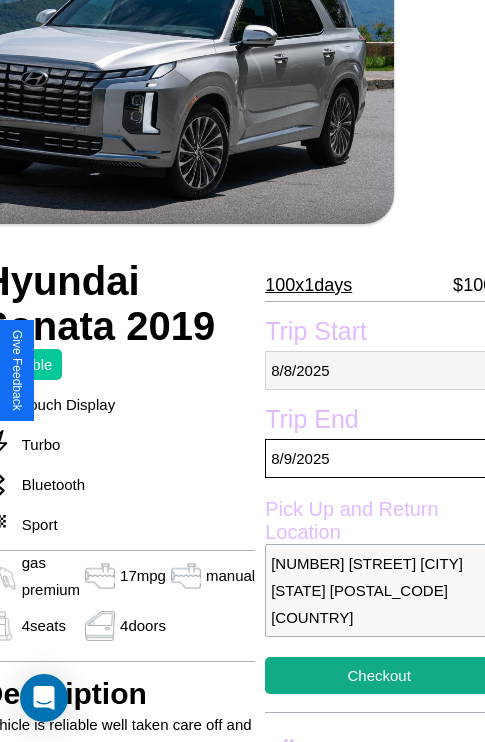 click on "8 / 8 / 2025" at bounding box center (379, 370) 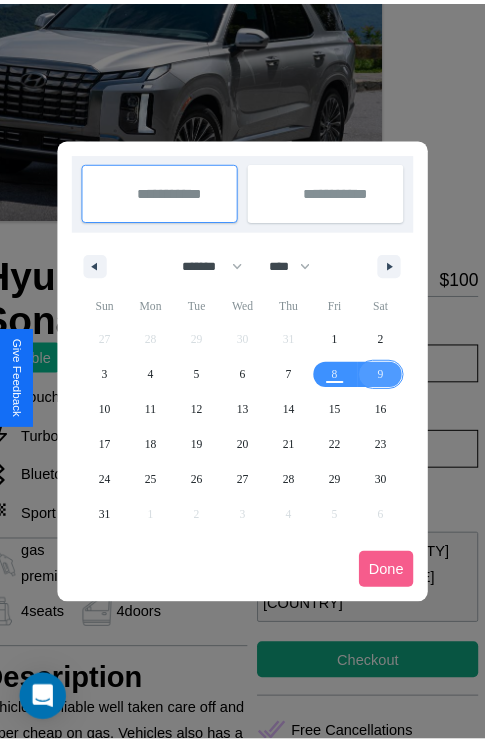 scroll, scrollTop: 0, scrollLeft: 91, axis: horizontal 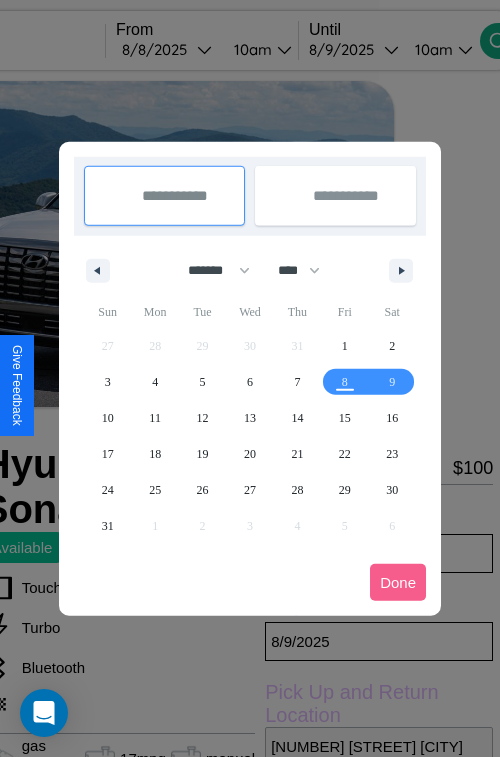 click at bounding box center (250, 378) 